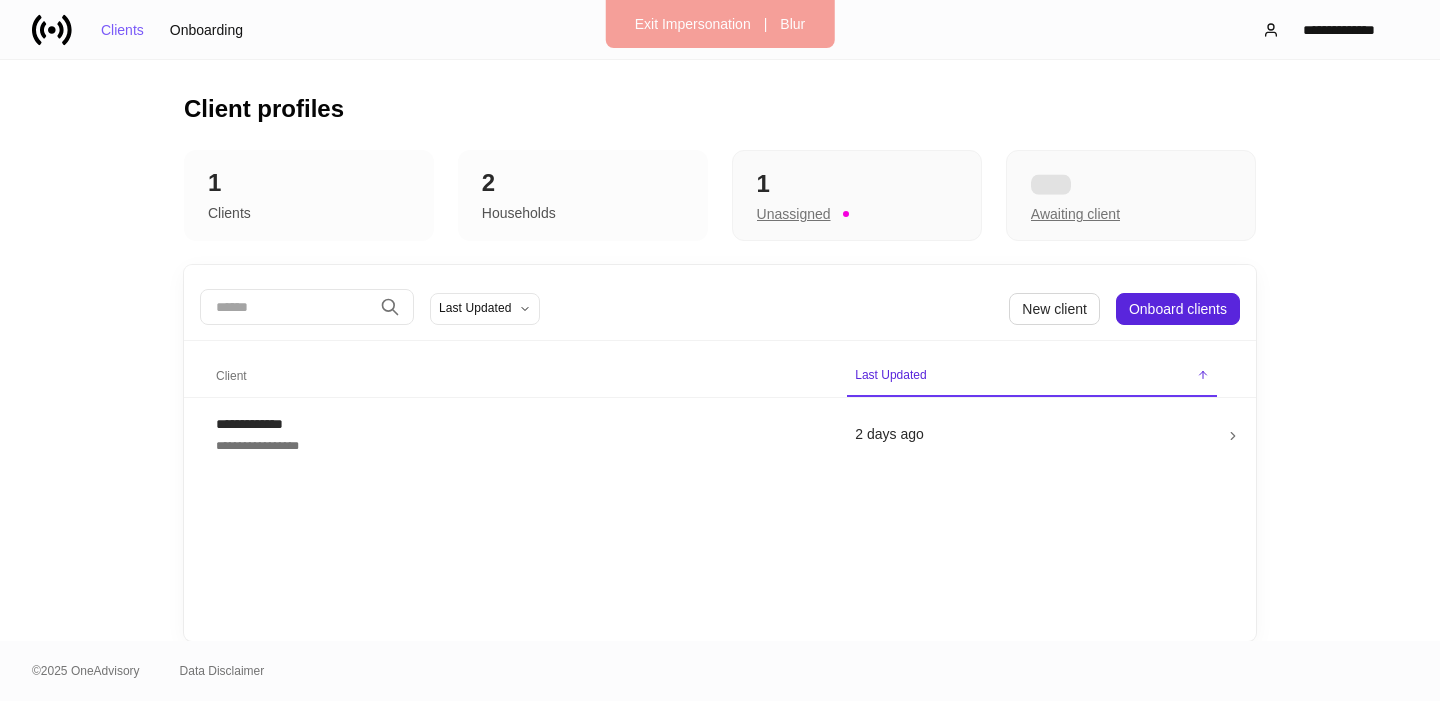 scroll, scrollTop: 0, scrollLeft: 0, axis: both 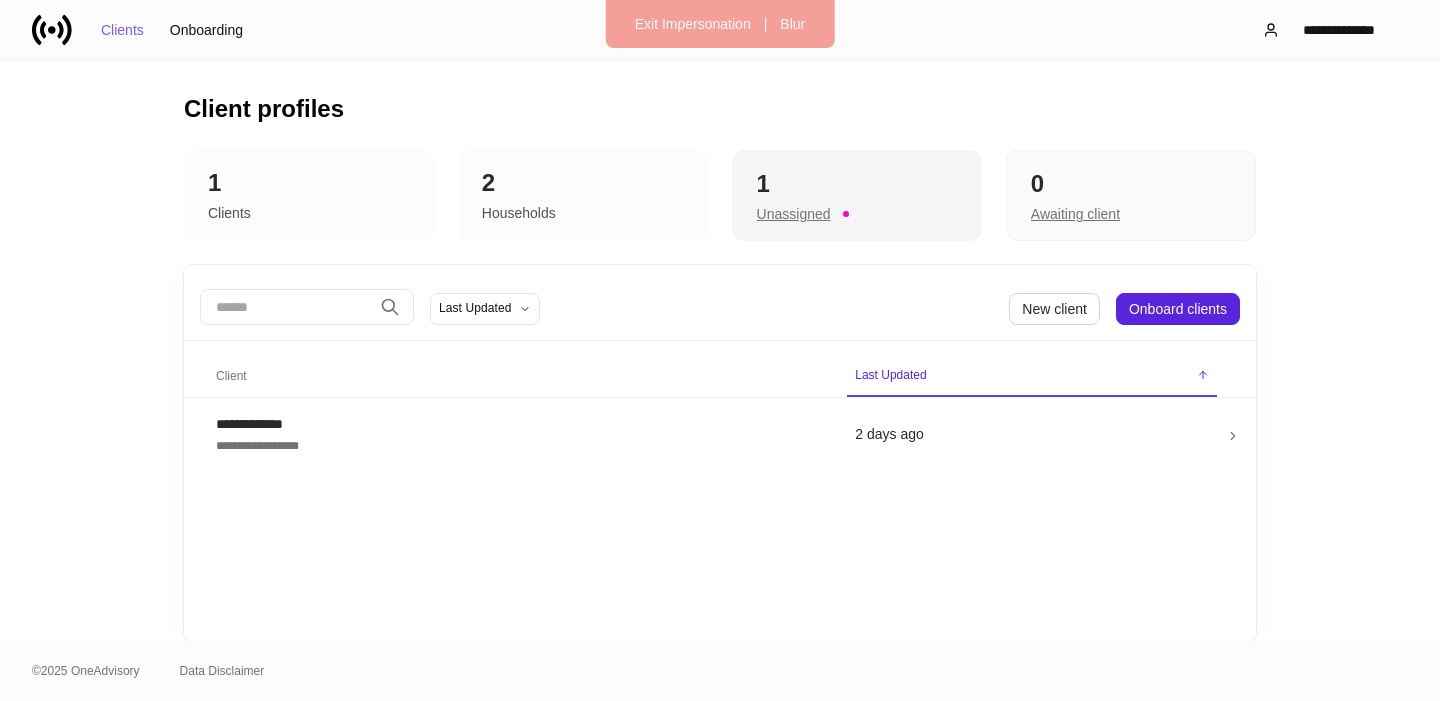click on "Unassigned" at bounding box center (794, 214) 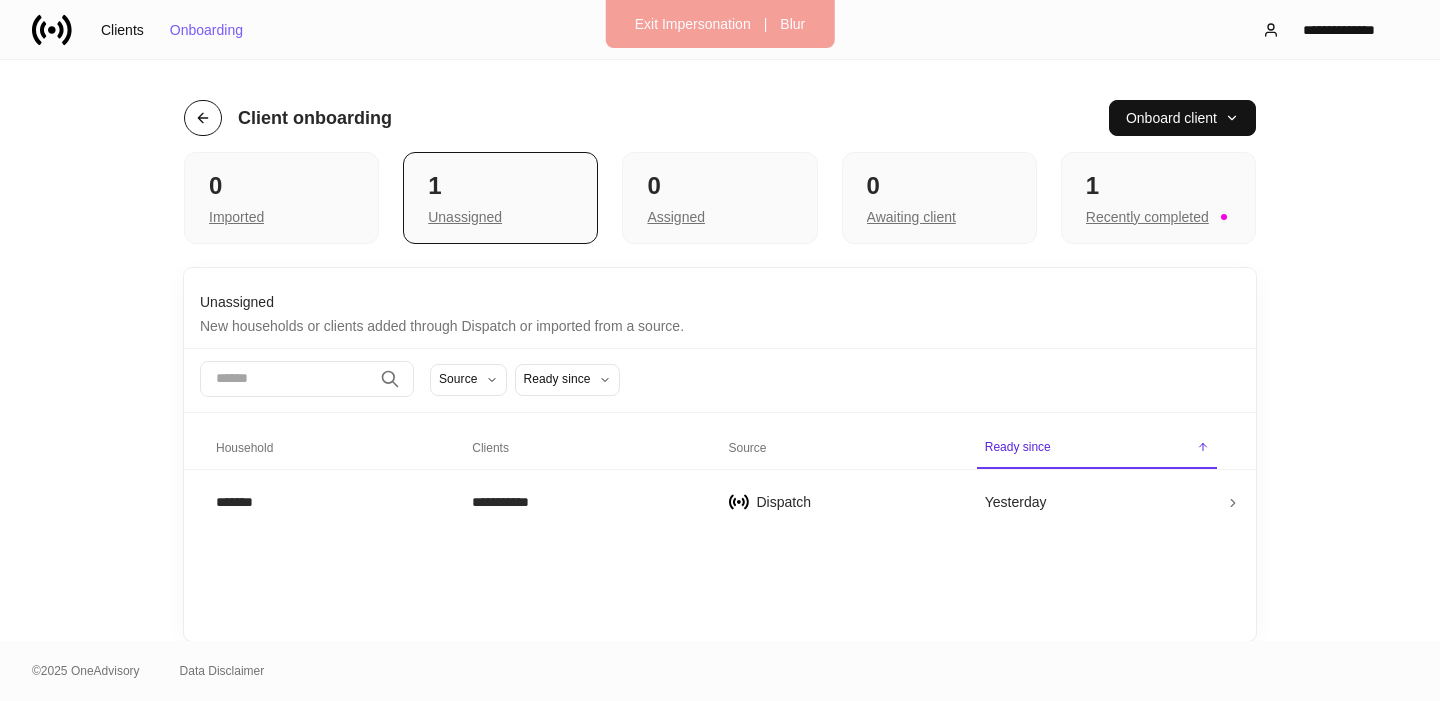 click at bounding box center (203, 118) 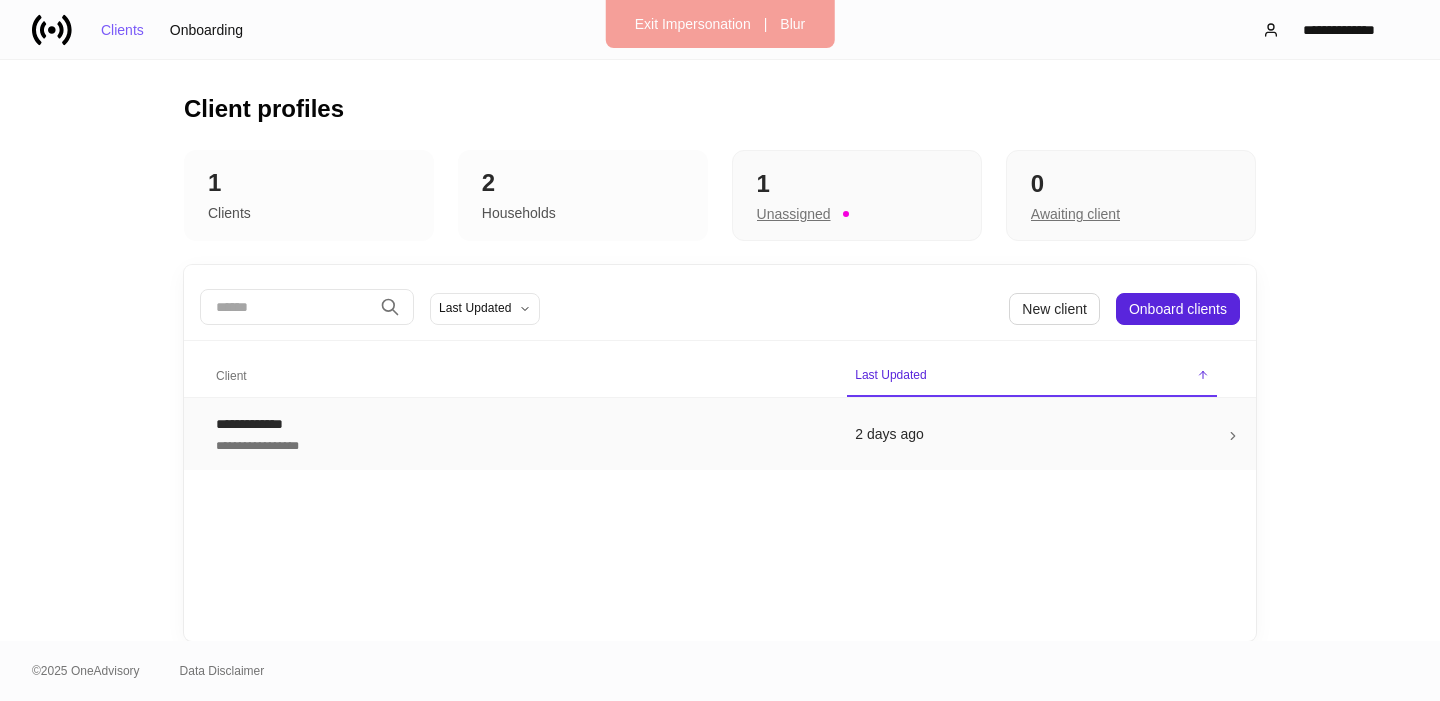 click on "**********" at bounding box center [519, 444] 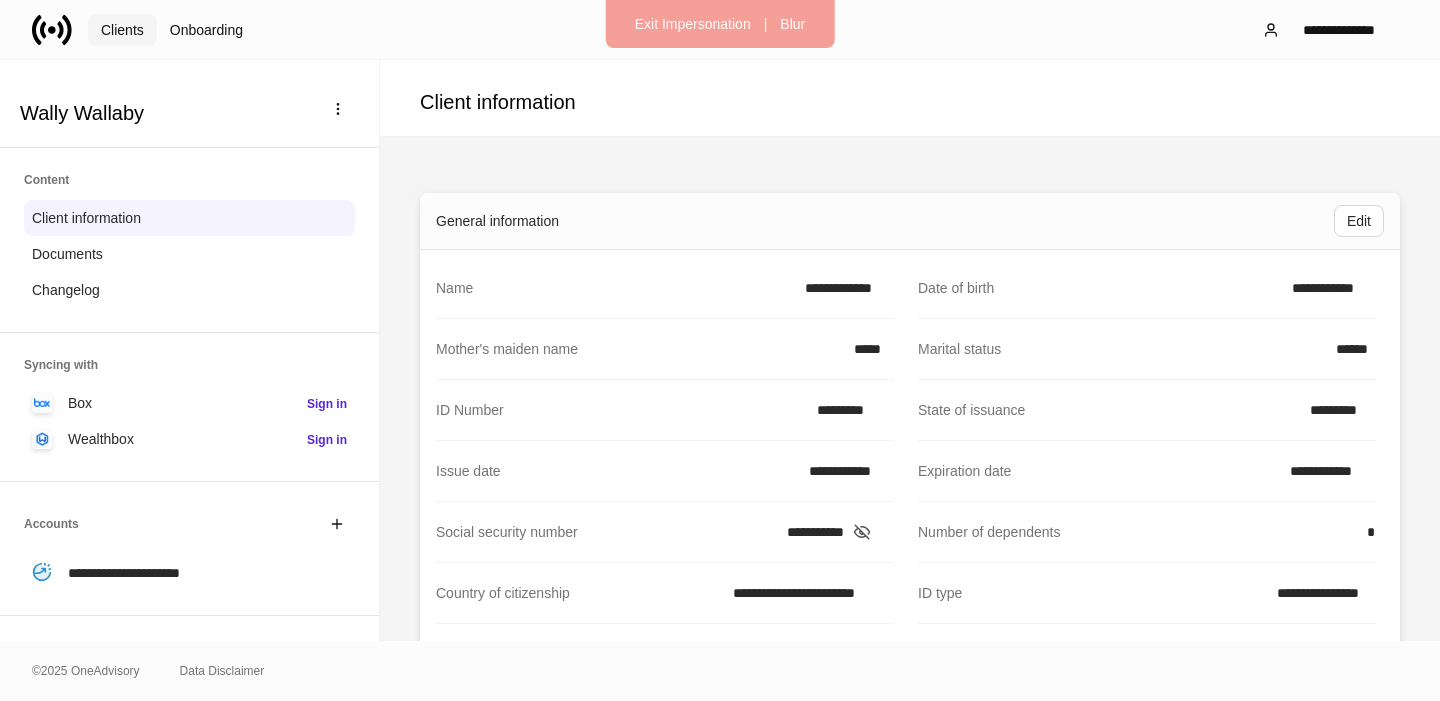 drag, startPoint x: 132, startPoint y: 32, endPoint x: 387, endPoint y: 30, distance: 255.00784 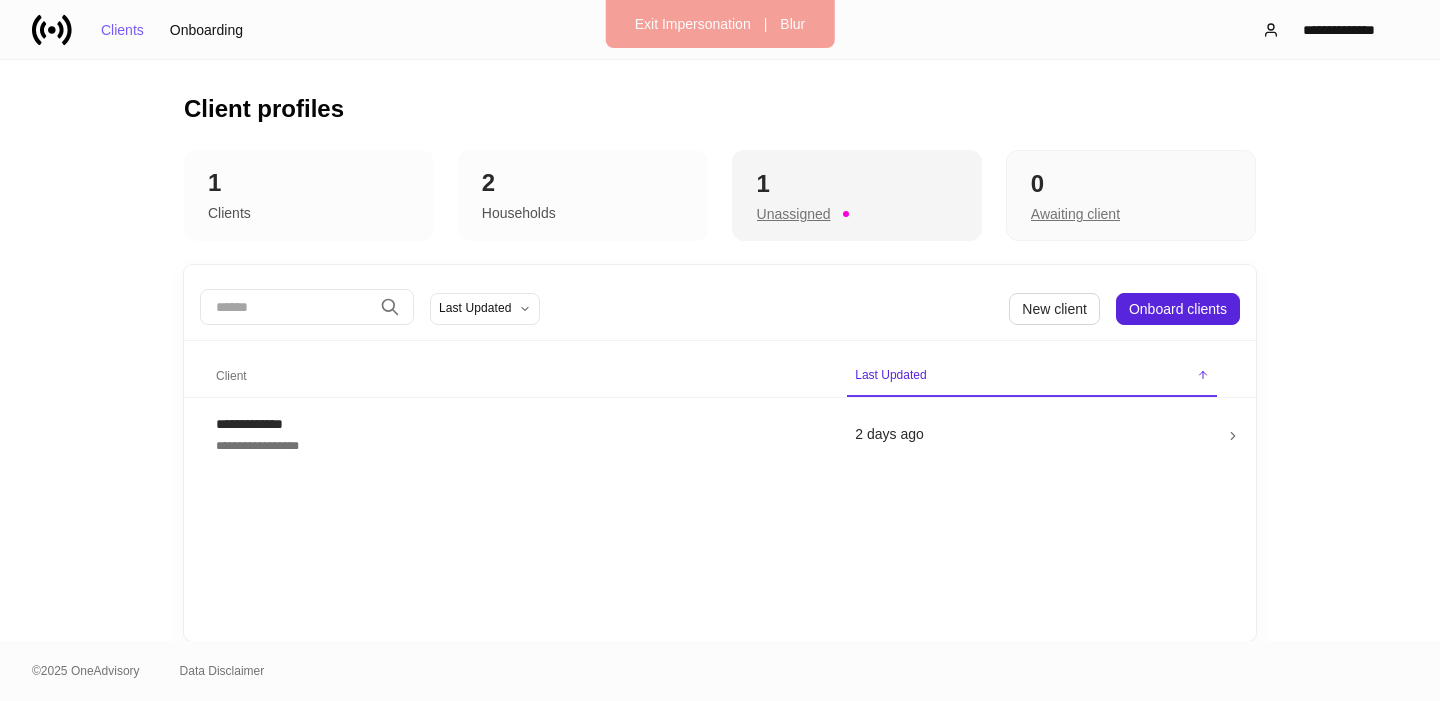click on "1 Unassigned" at bounding box center (857, 196) 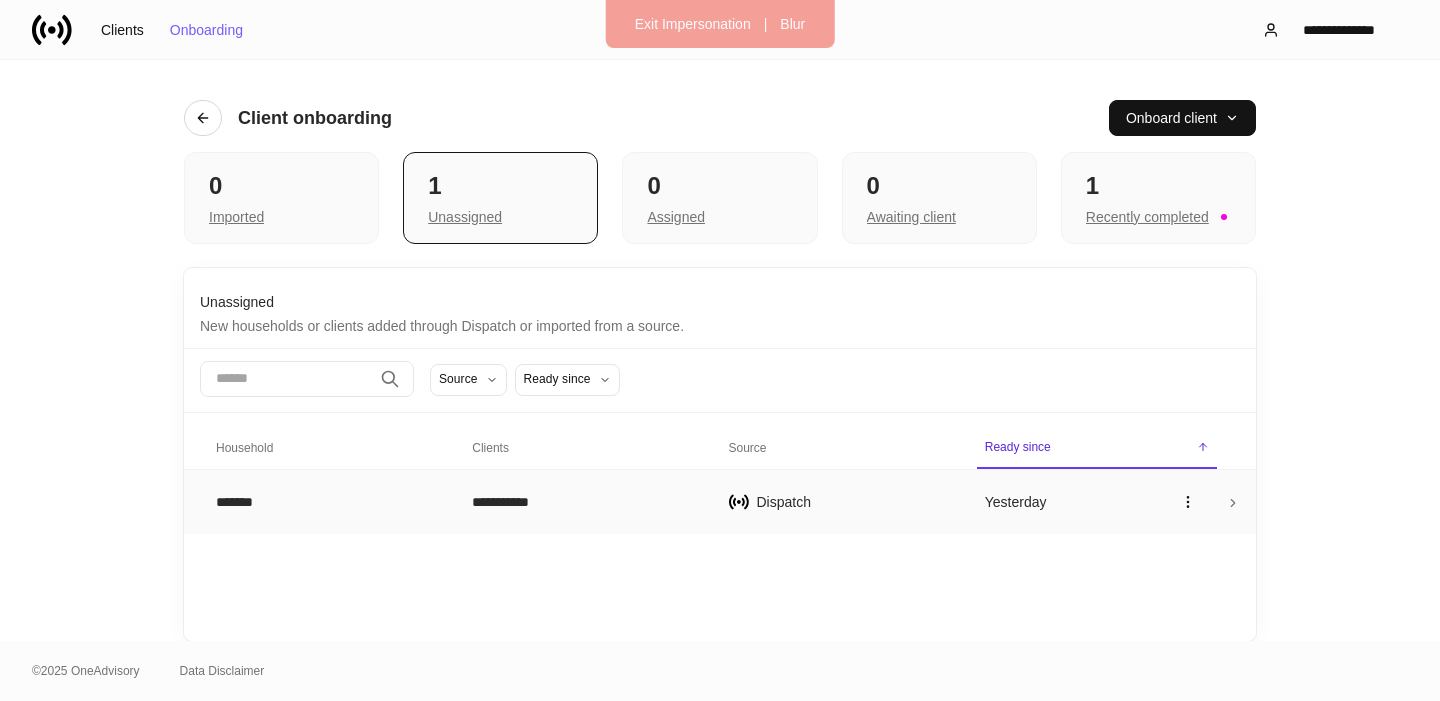 click on "**********" at bounding box center [584, 502] 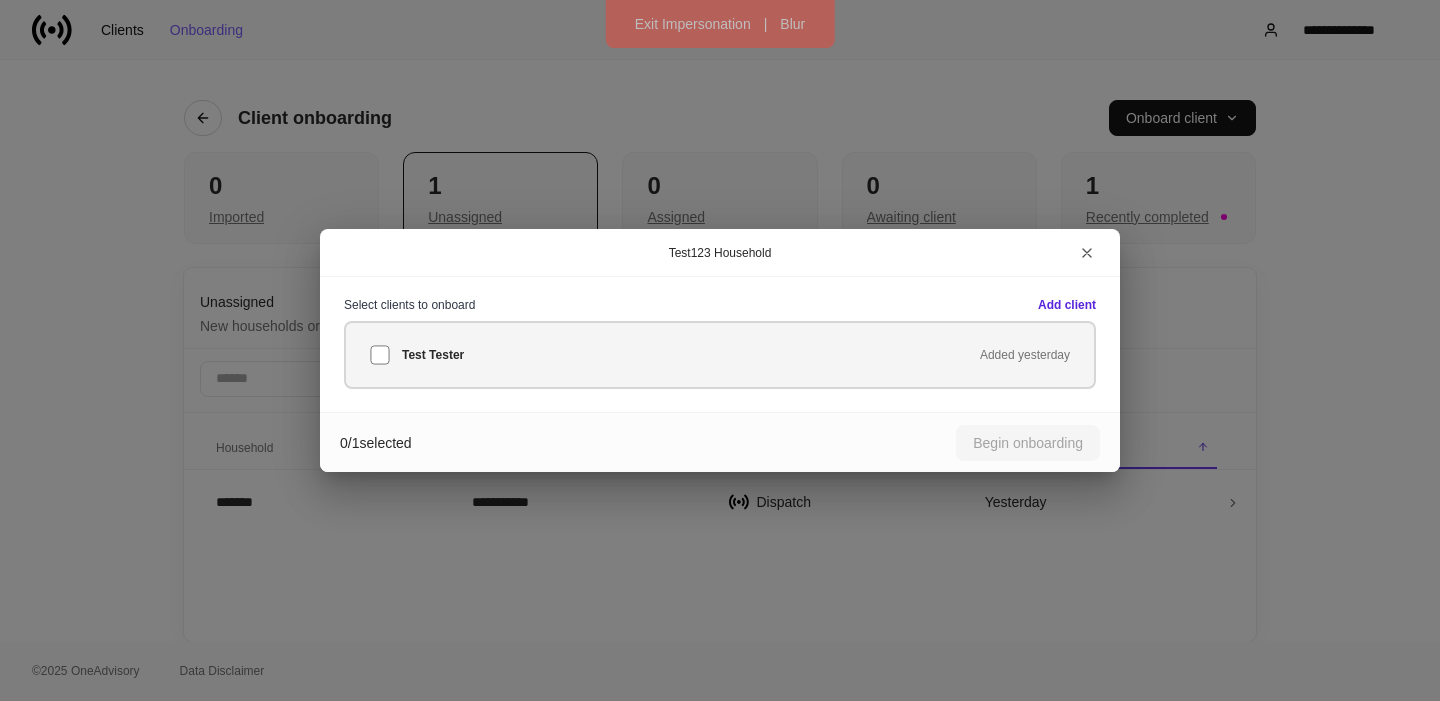 click on "Test Tester Added   yesterday" at bounding box center (720, 355) 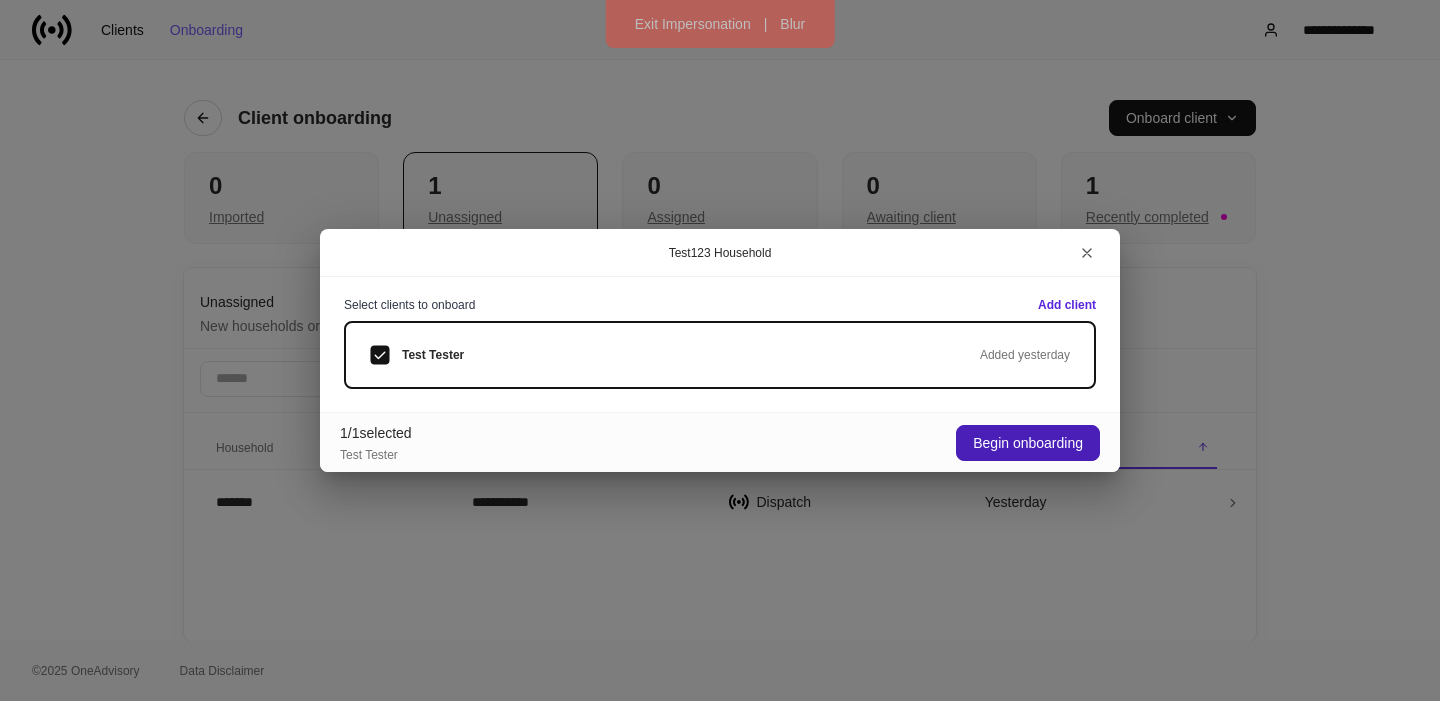drag, startPoint x: 989, startPoint y: 440, endPoint x: 934, endPoint y: 436, distance: 55.145264 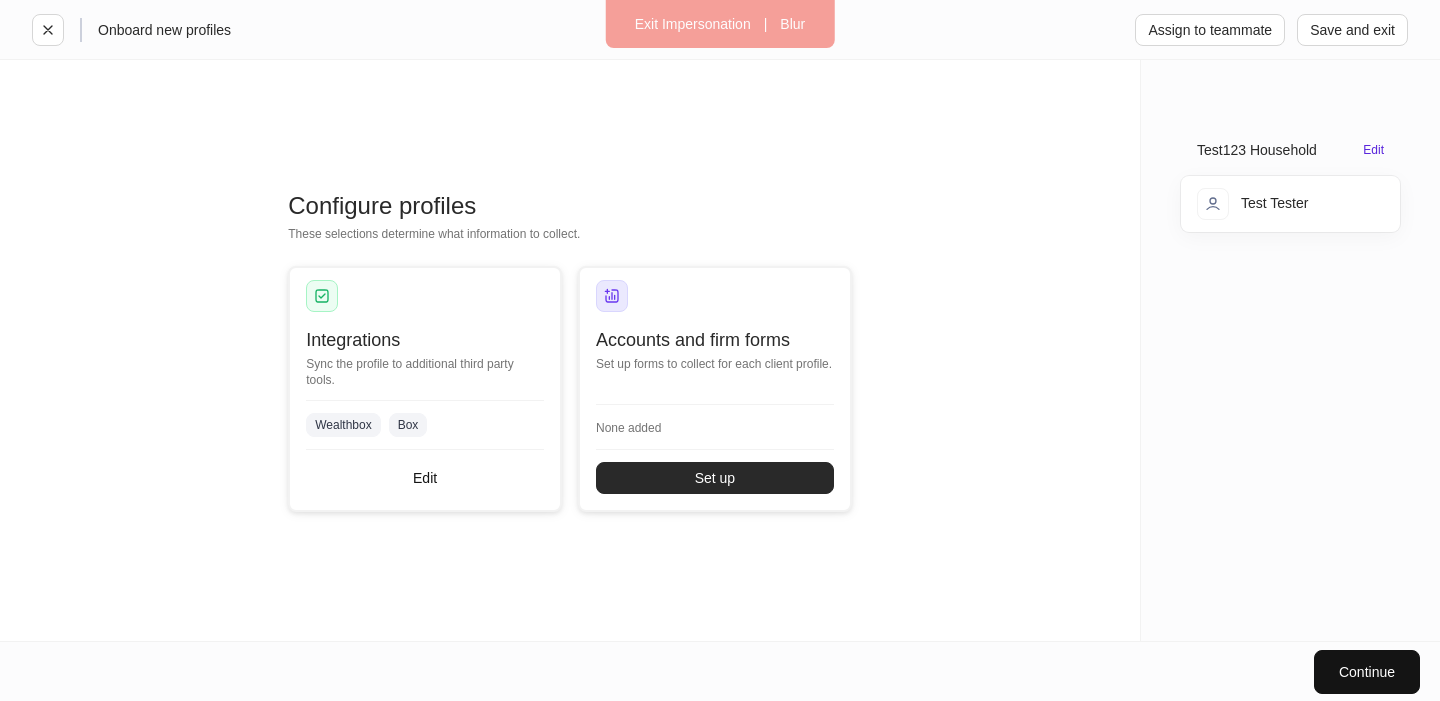 click on "Set up" at bounding box center (715, 478) 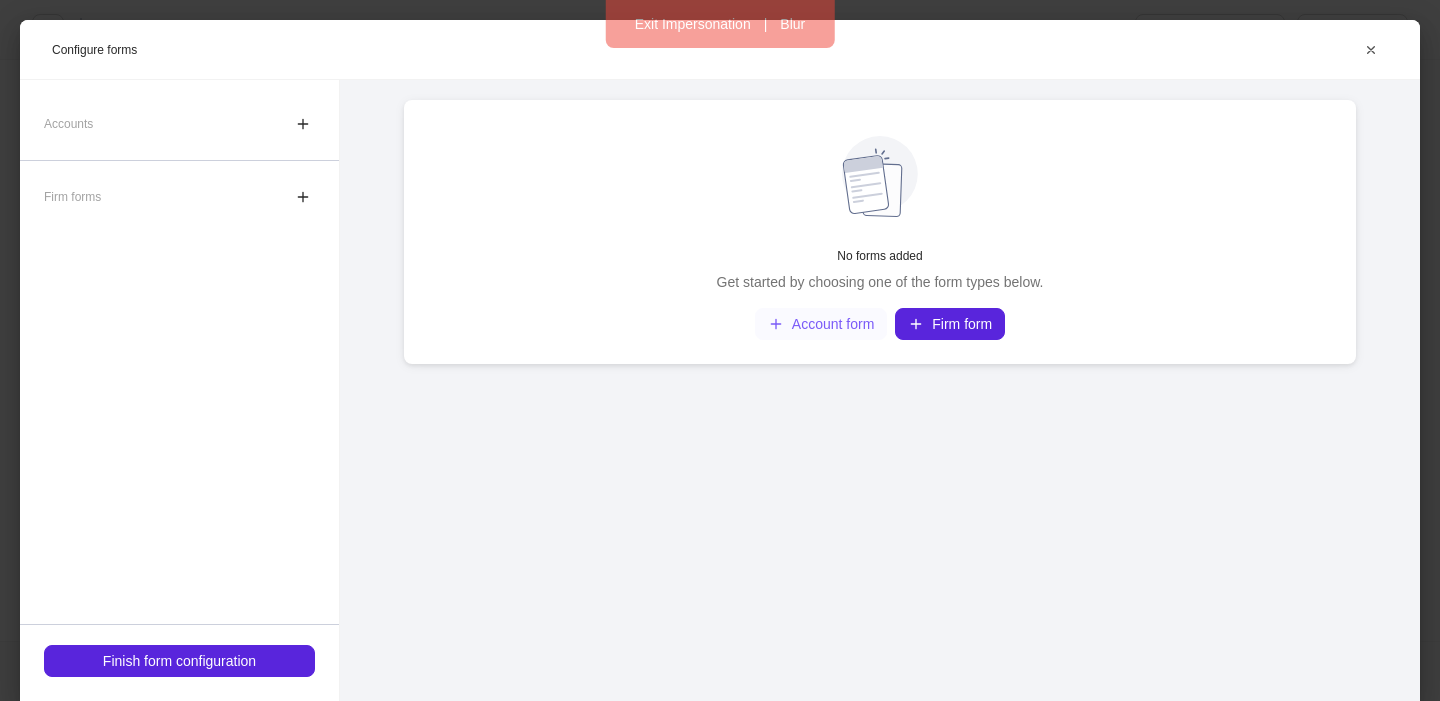 click on "Account form" at bounding box center [821, 324] 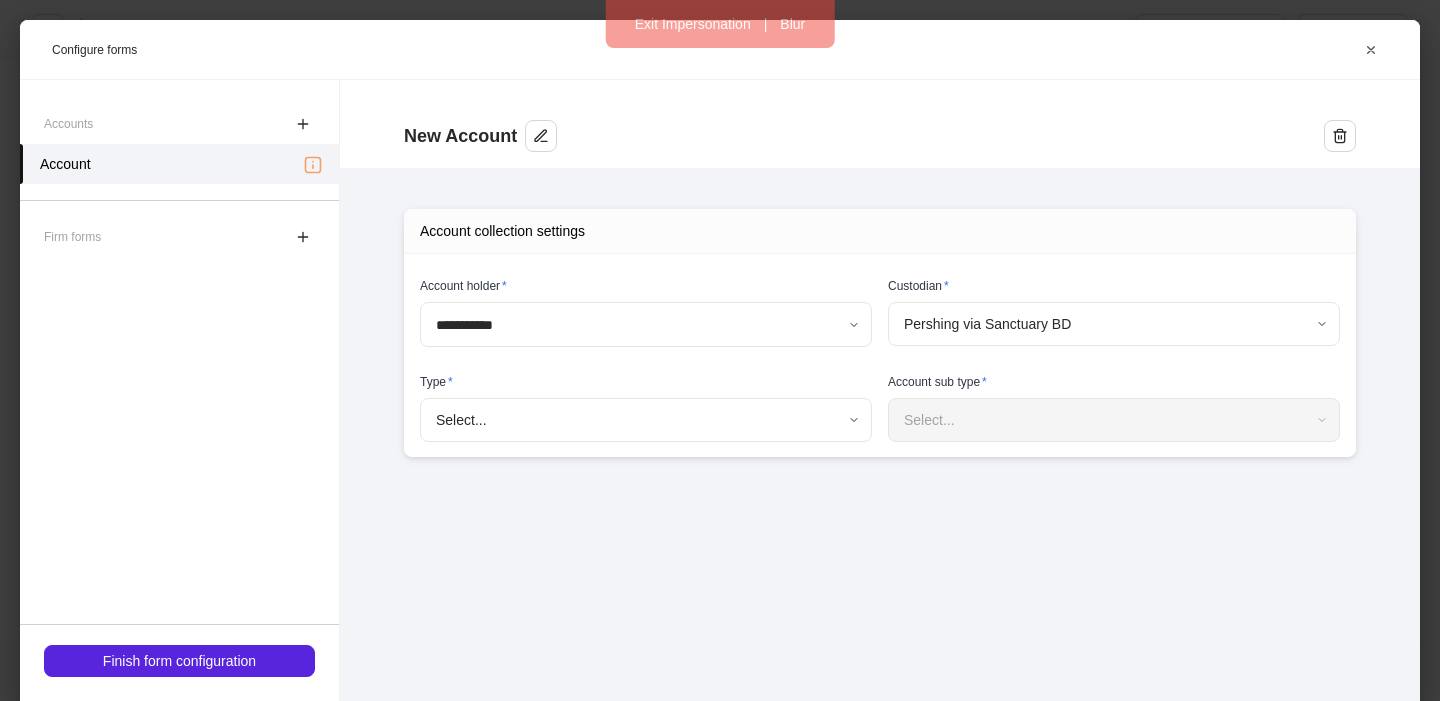 click on "**********" at bounding box center [720, 350] 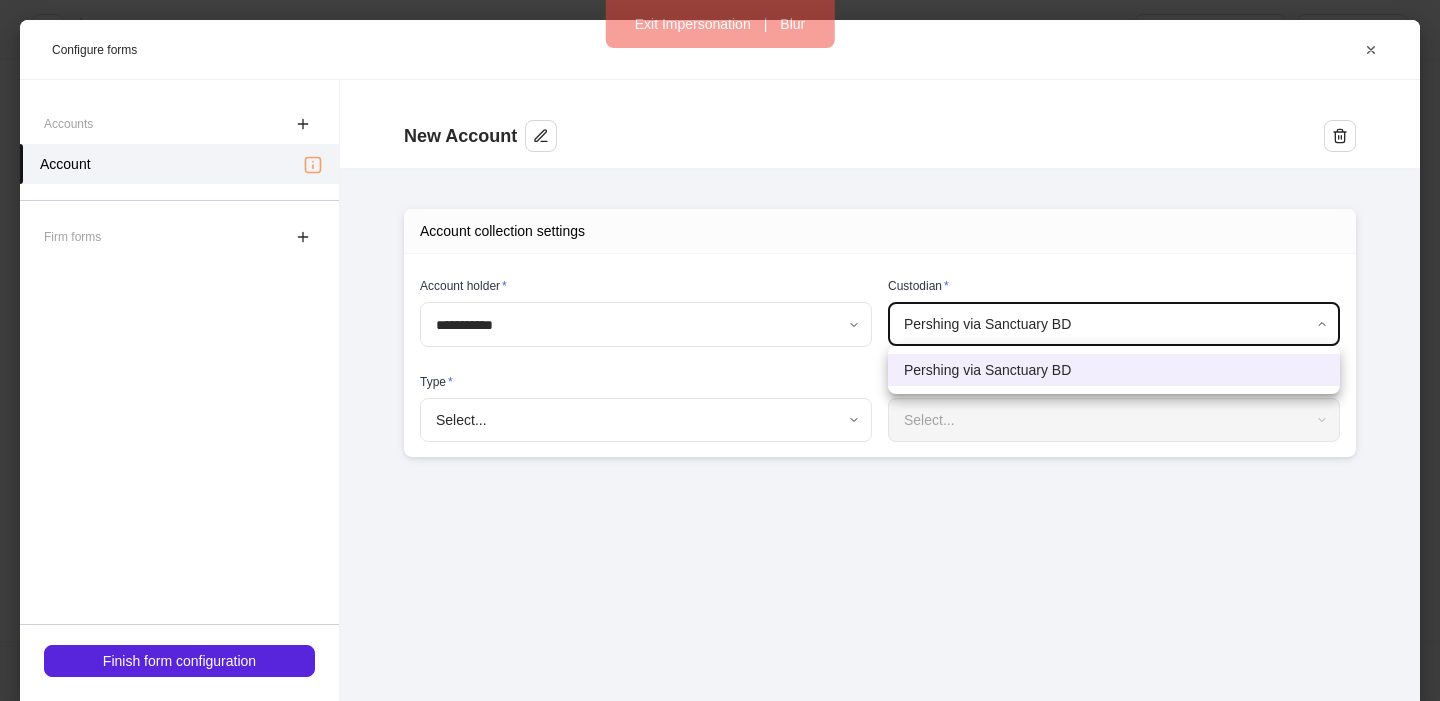 click at bounding box center (720, 350) 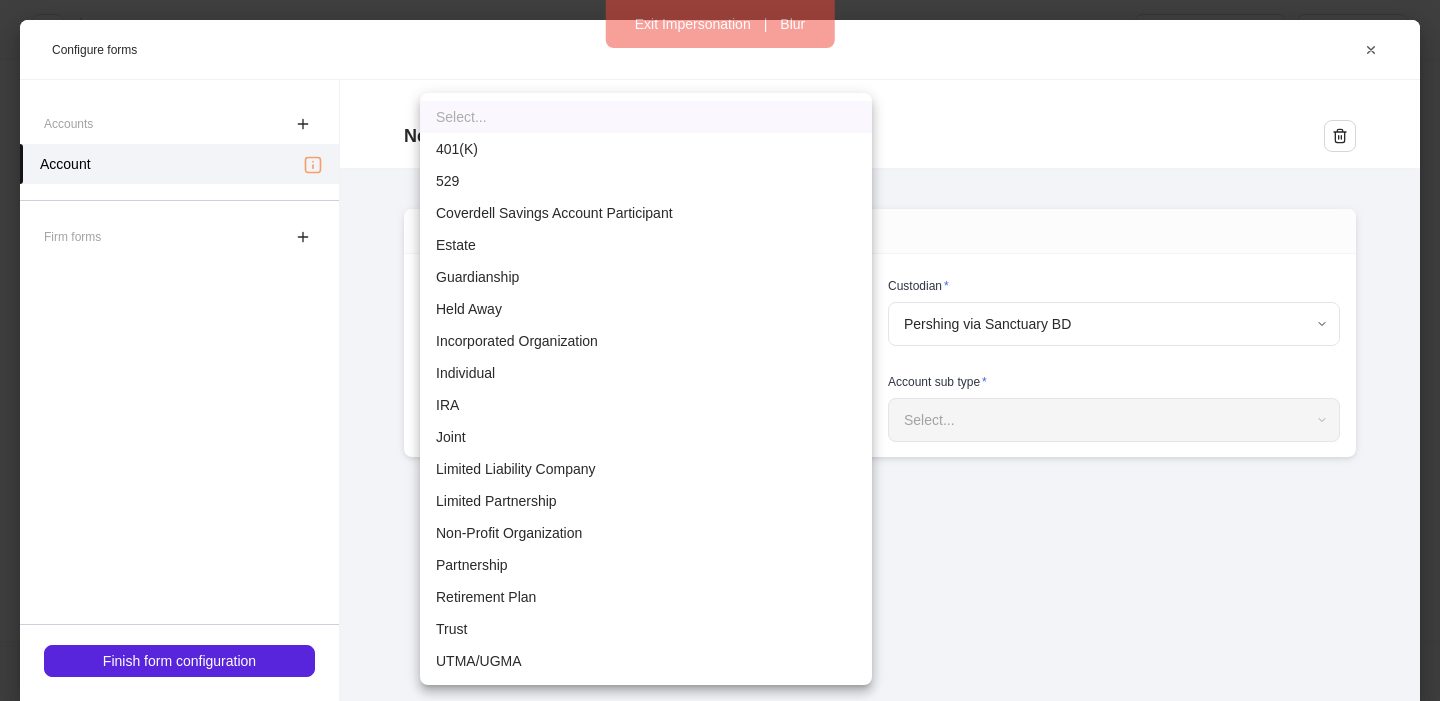 click on "**********" at bounding box center (720, 350) 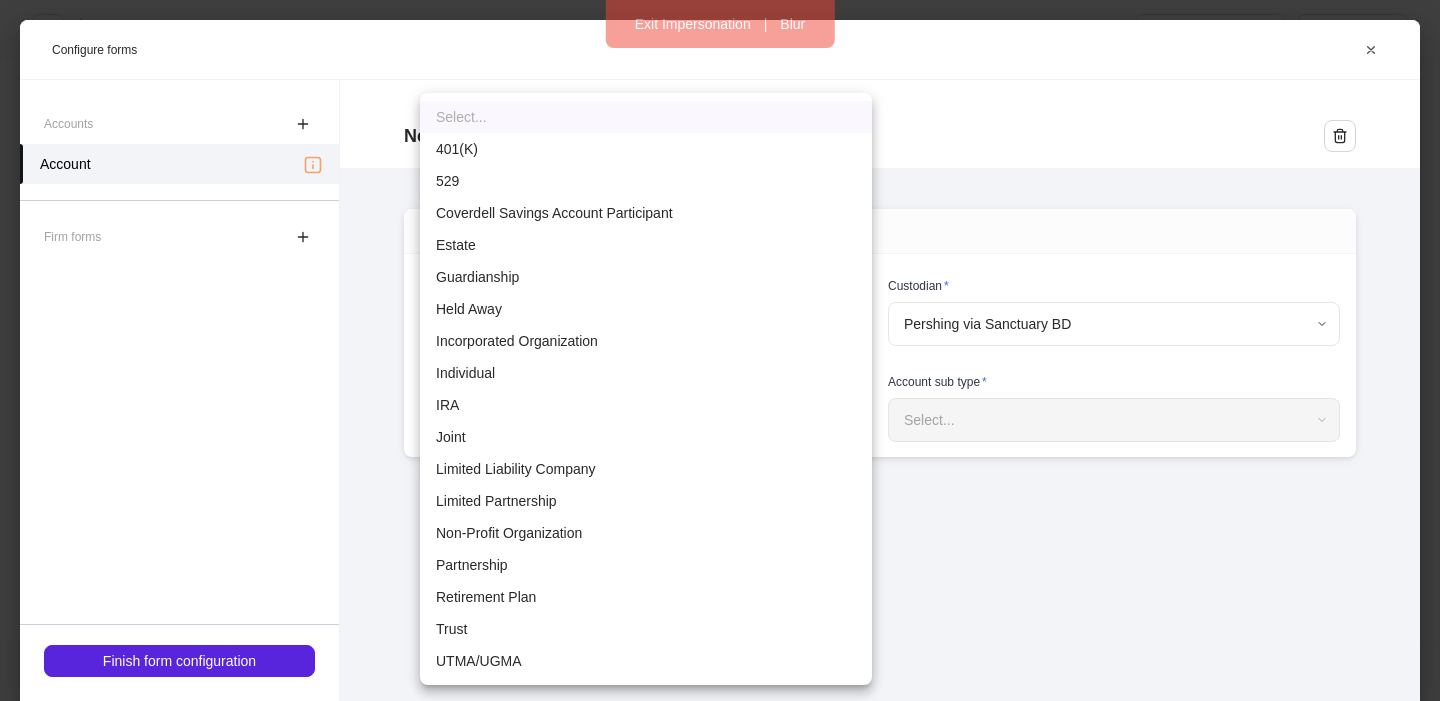 type 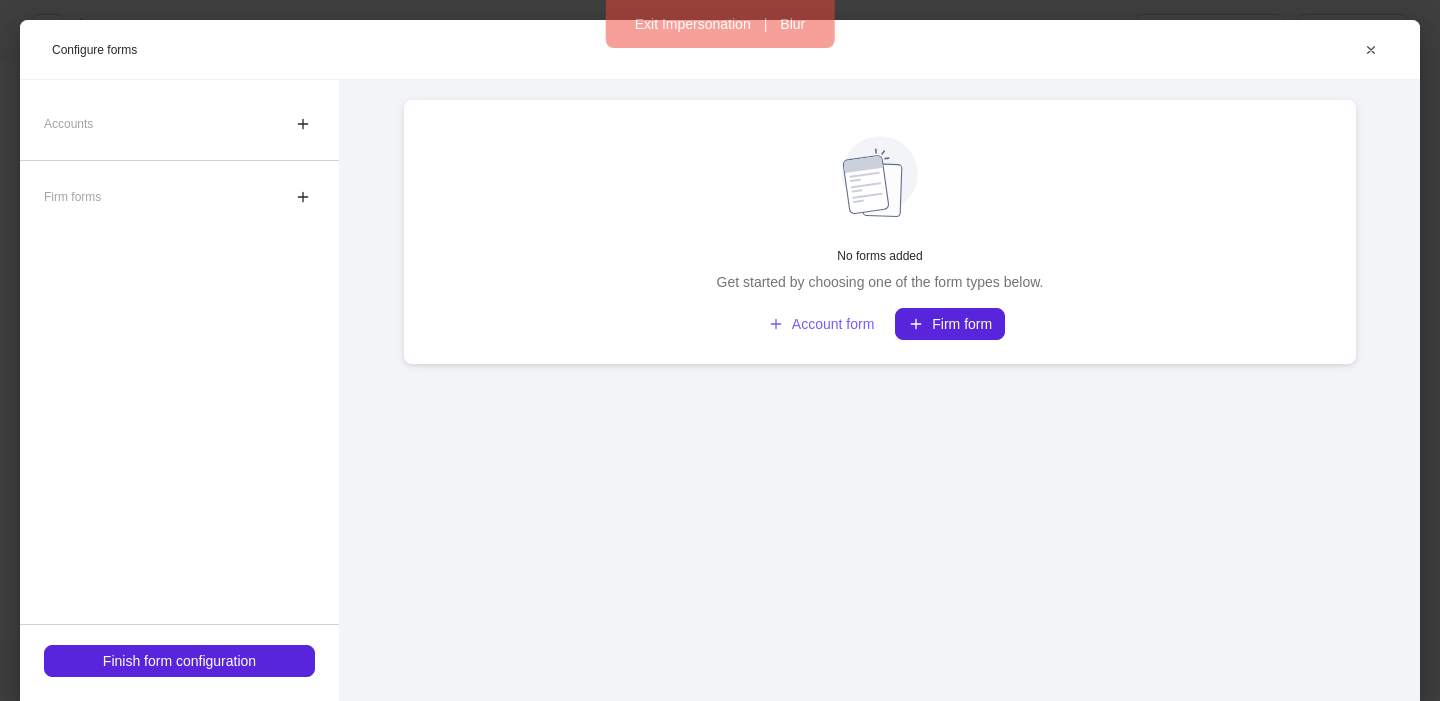 scroll, scrollTop: 0, scrollLeft: 0, axis: both 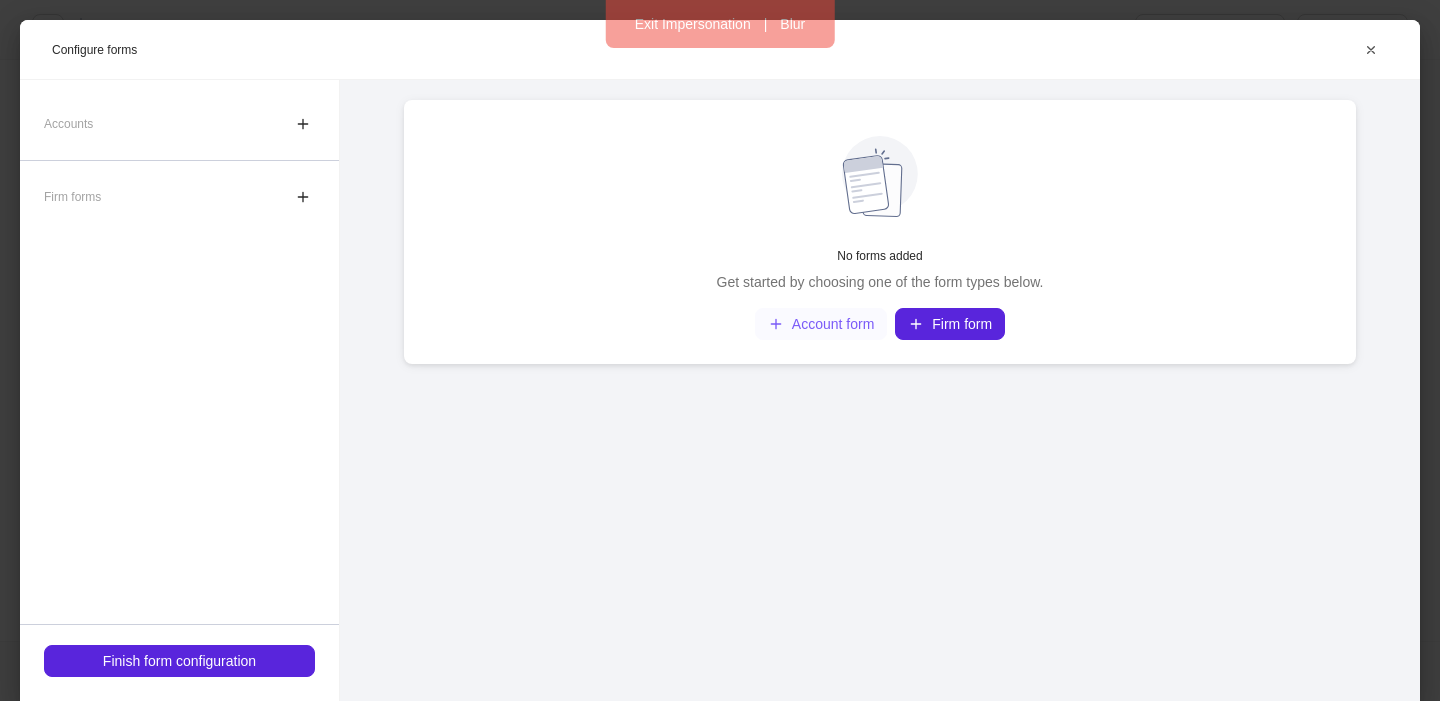 click on "Account form" at bounding box center [821, 324] 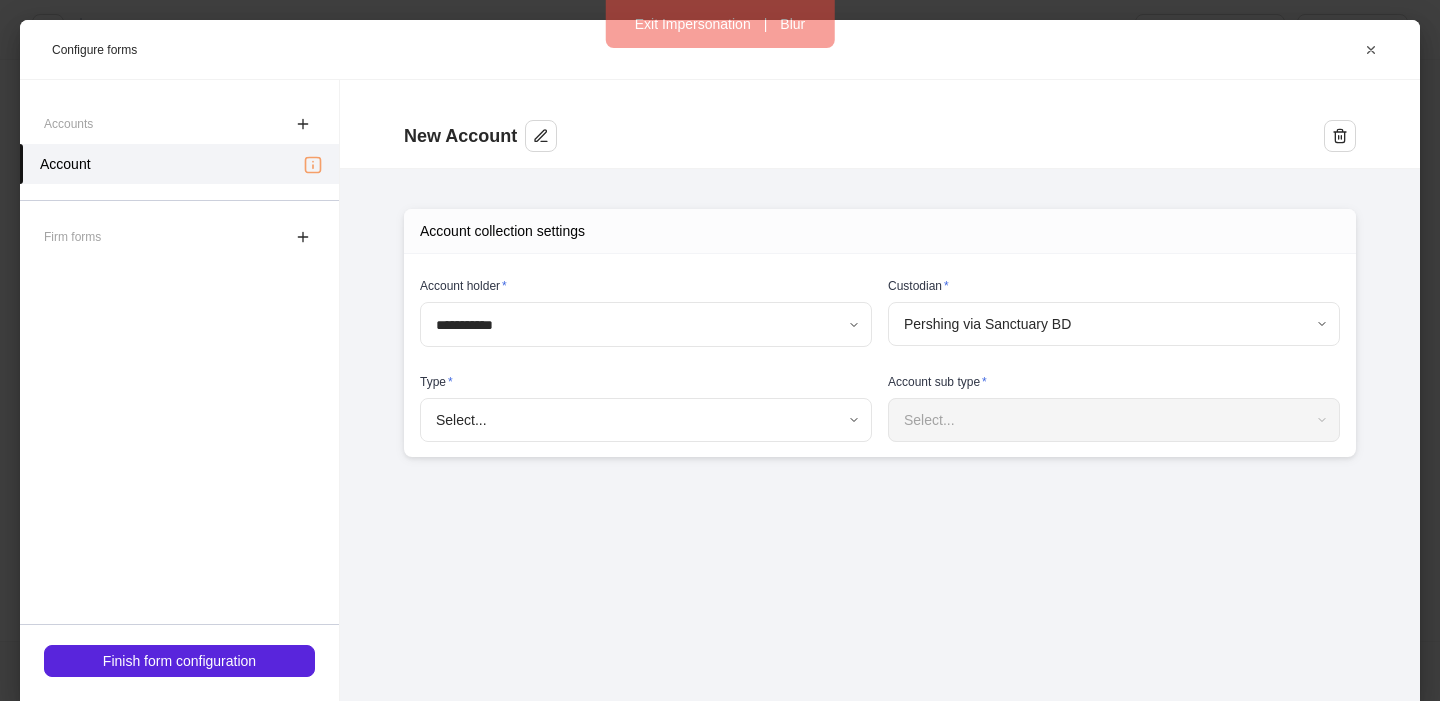 click on "**********" at bounding box center (720, 350) 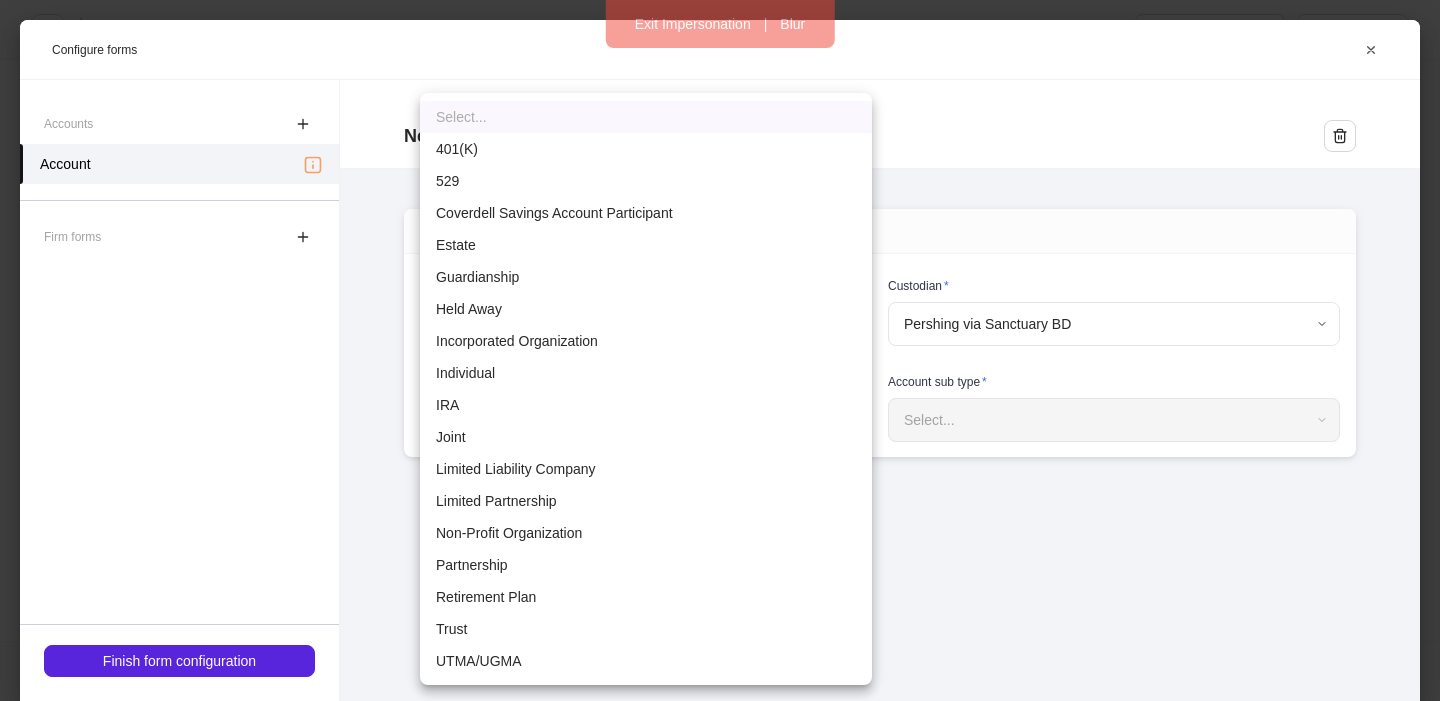 type 